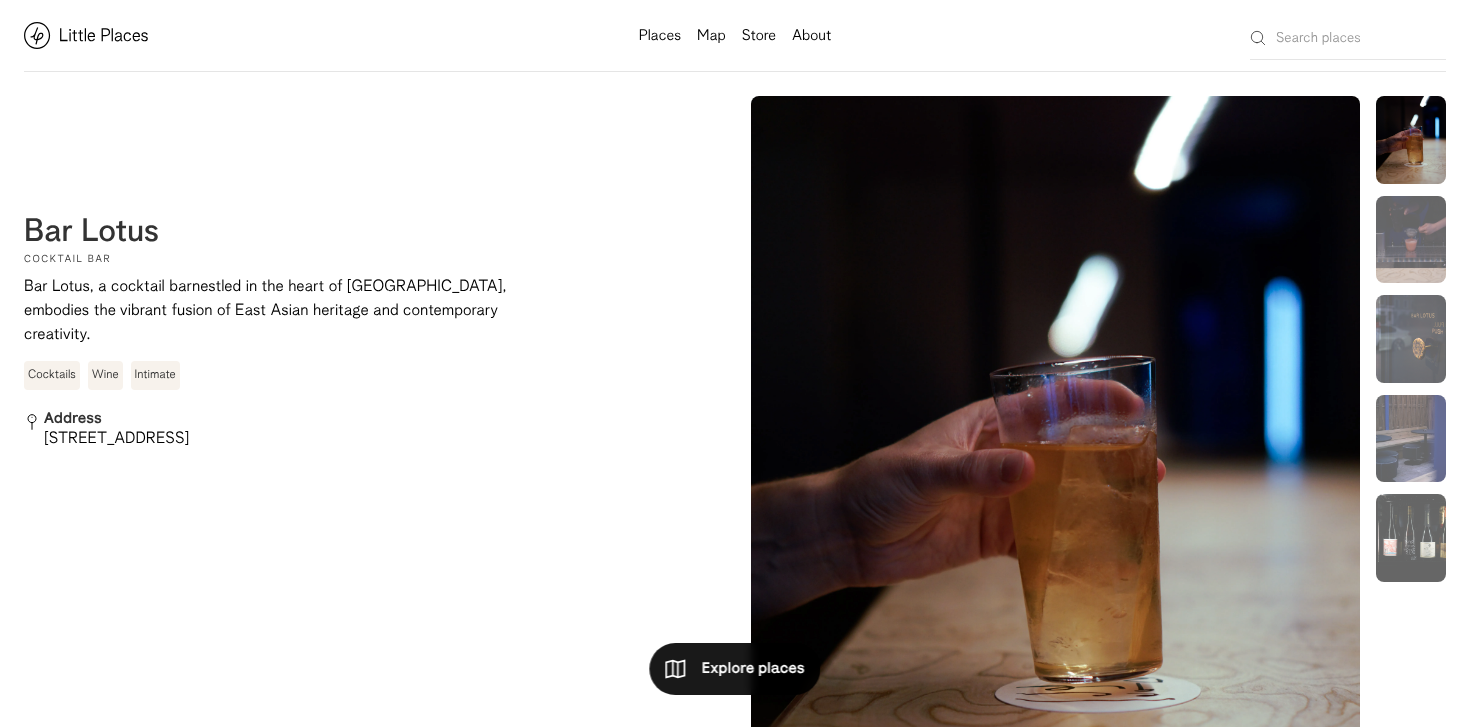 scroll, scrollTop: 0, scrollLeft: 0, axis: both 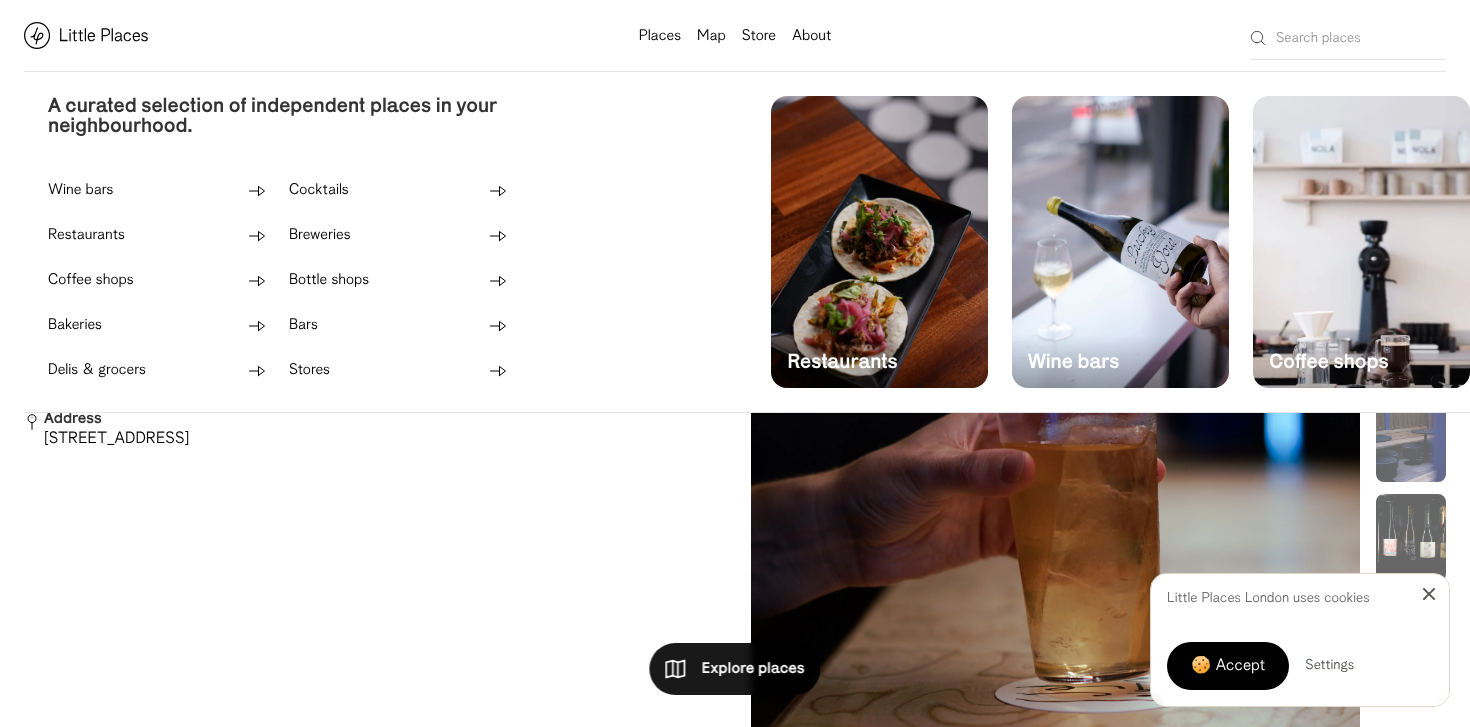click on "Places" at bounding box center [660, 36] 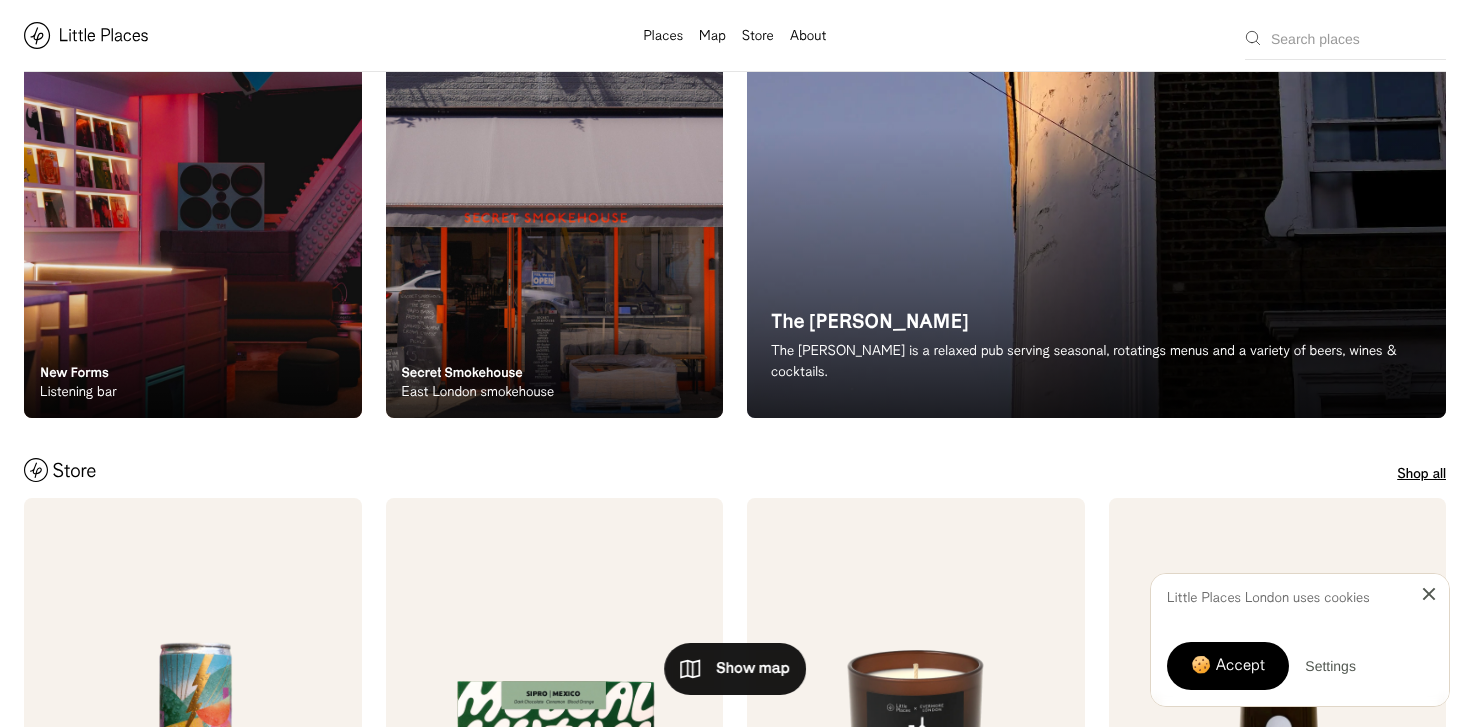 scroll, scrollTop: 595, scrollLeft: 0, axis: vertical 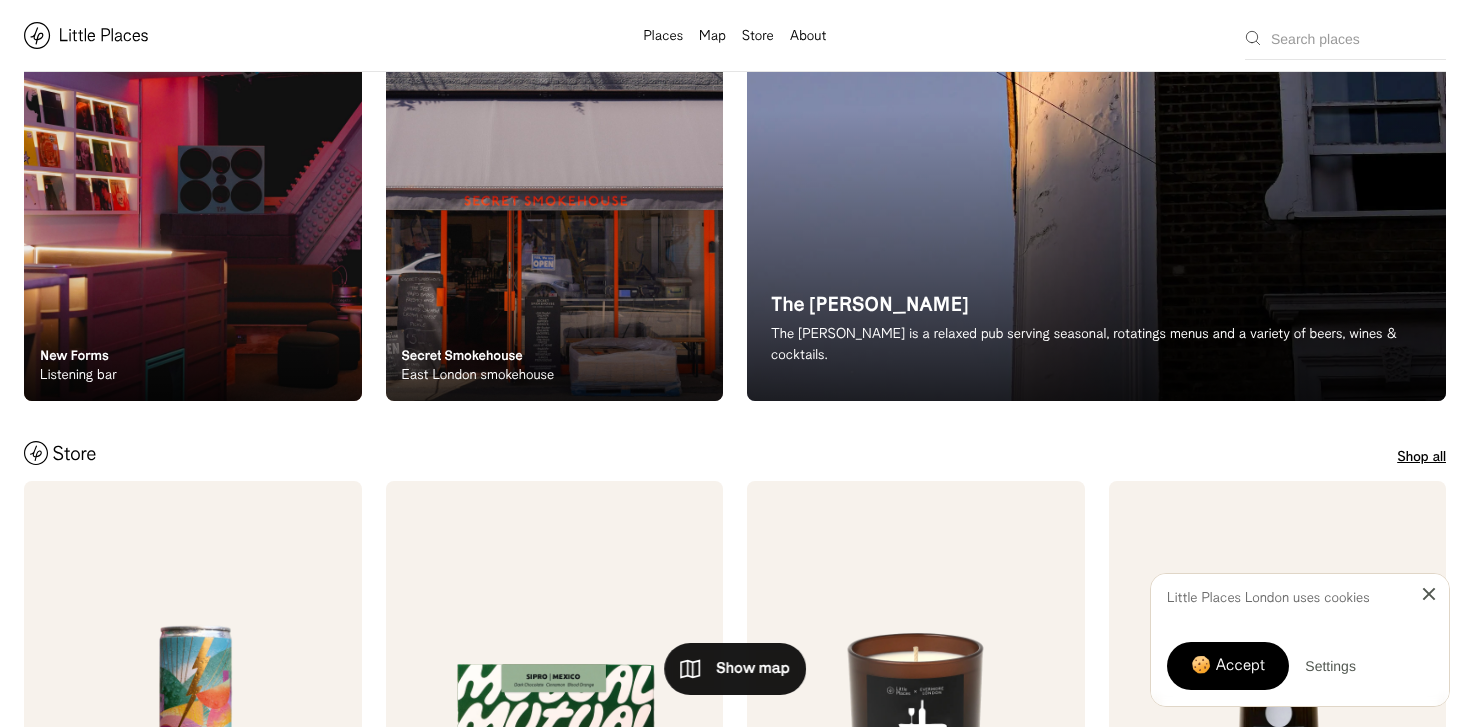 click on "New Forms Listening bar" at bounding box center [193, 346] 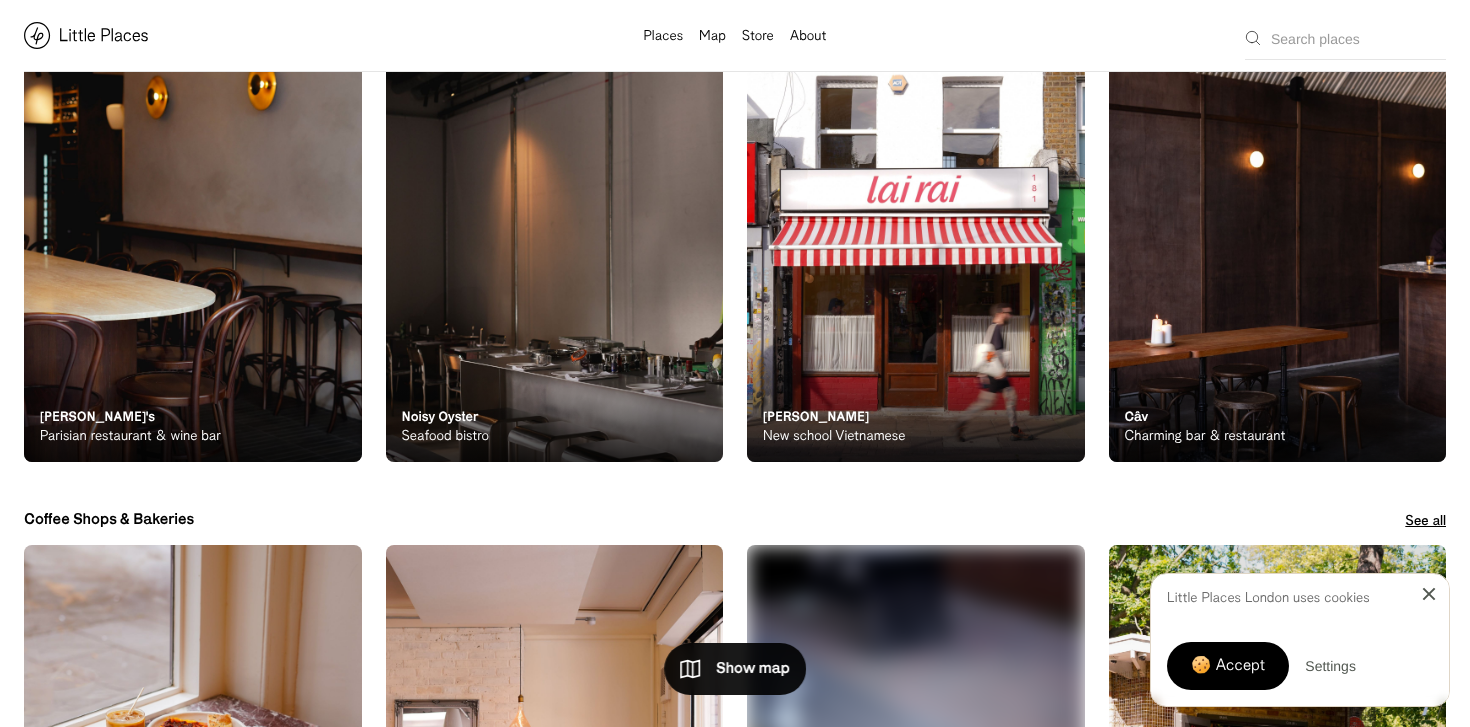 scroll, scrollTop: 3344, scrollLeft: 0, axis: vertical 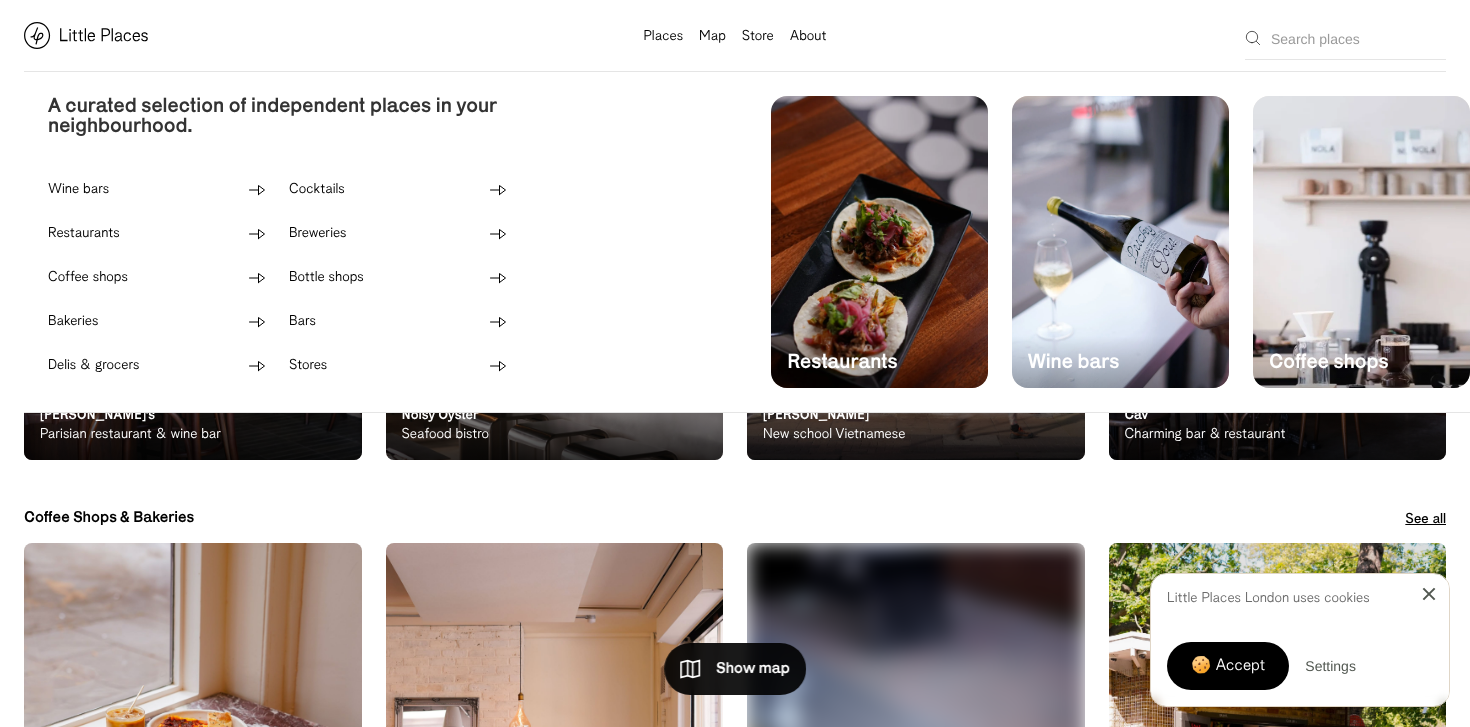 click on "Restaurants" at bounding box center [84, 234] 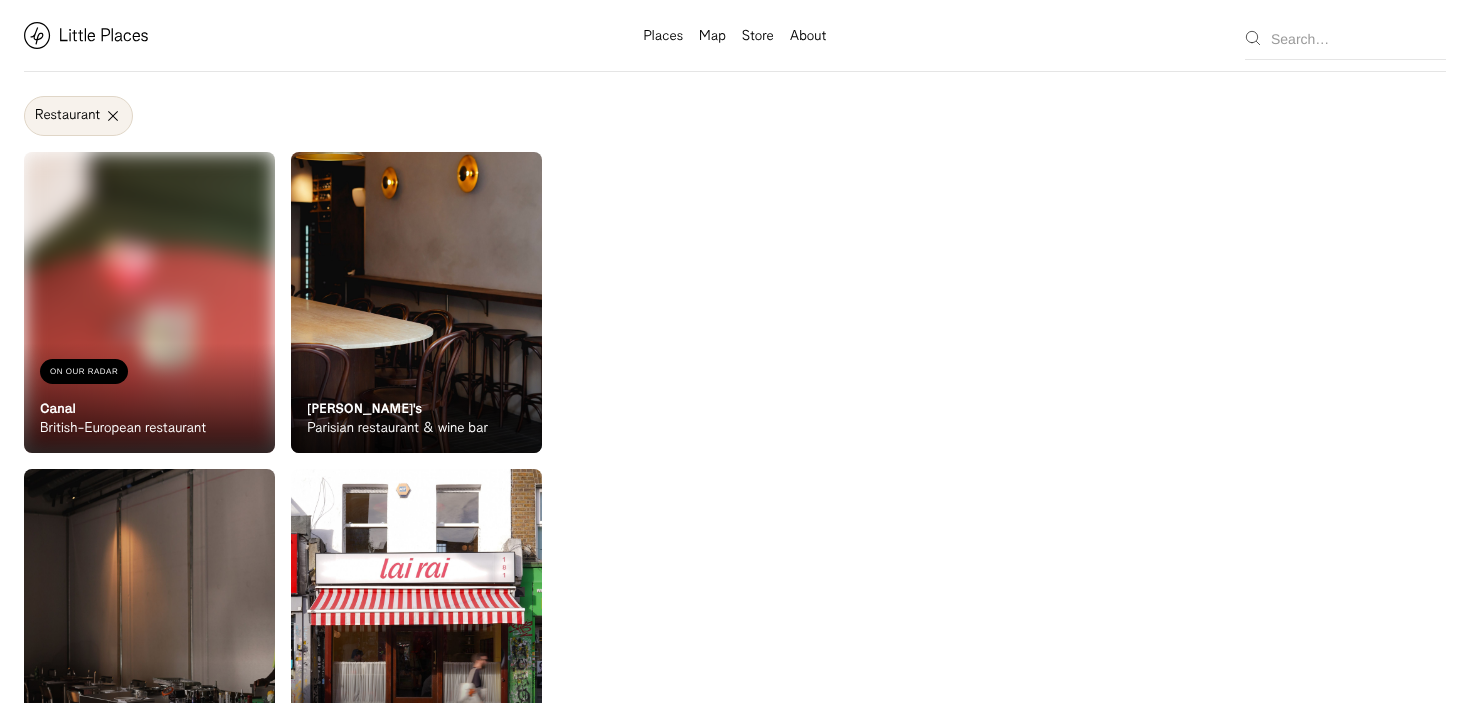 scroll, scrollTop: 0, scrollLeft: 0, axis: both 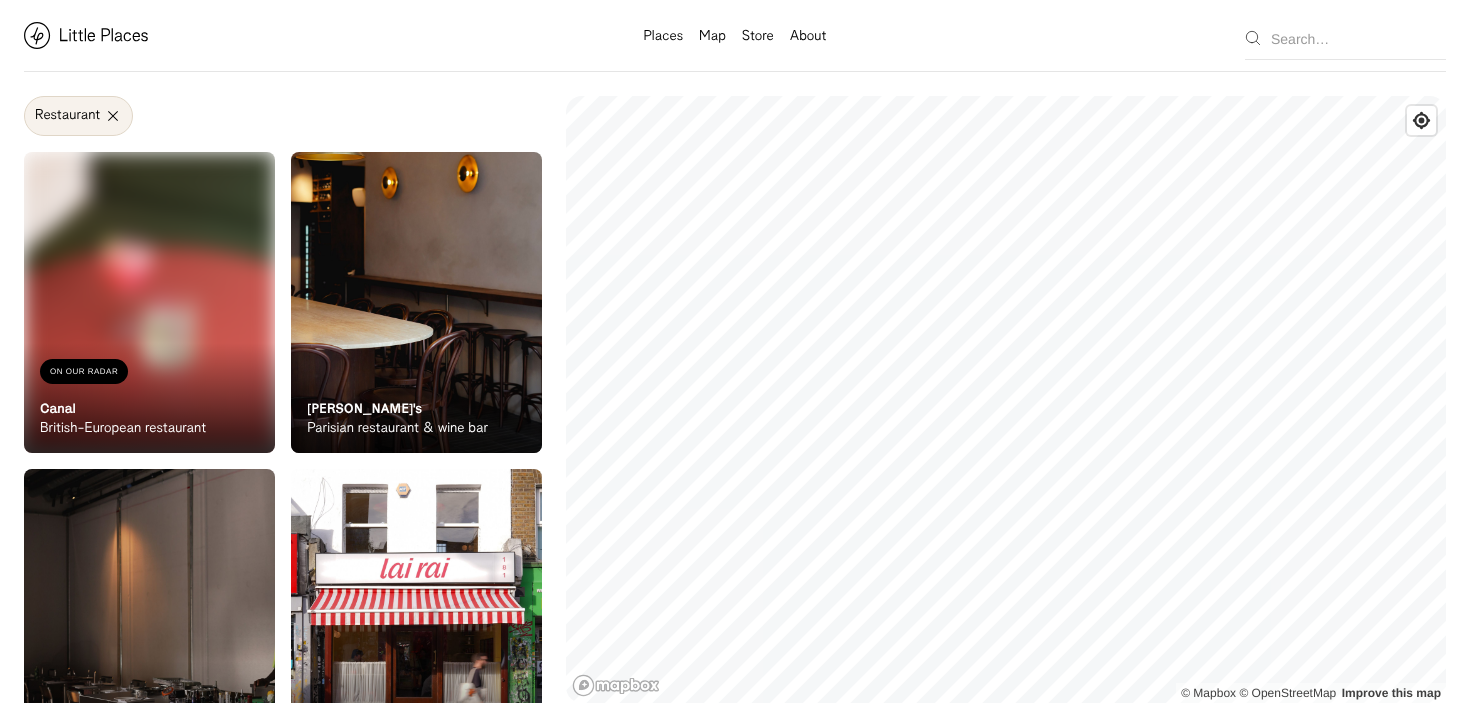 click on "Places Map Store About Studio Places Map Store About Search Search A curated selection of independent places in your neighbourhood. Wine bars Cocktails Restaurants Breweries Coffee shops Bottle shops Bakeries Bars Delis & grocers Stores Restaurants Wine bars Coffee shops Label Restaurant Wine bar Restaurant Coffee shop Bakery Deli Bar Taproom Bottle shop Brewery Pub Pizza Lifestyle Foliage Stores On Our Radar Canal British-European restaurant On Our Radar Canal British-European restaurant On Our Radar Marjorie's Parisian restaurant & wine bar On Our Radar Marjorie's Parisian restaurant & wine bar On Our Radar Noisy Oyster Seafood bistro On Our Radar Noisy Oyster Seafood bistro On Our Radar Lai Rai New school Vietnamese On Our Radar Lai Rai New school Vietnamese On Our Radar Câv Charming bar & restaurant On Our Radar Câv Charming bar & restaurant On Our Radar Sesta Neighbourhood restaurant & wine bar On Our Radar Sesta Neighbourhood restaurant & wine bar On Our Radar Dalla Italian restaurant On Our Radar 107" at bounding box center (735, 363) 